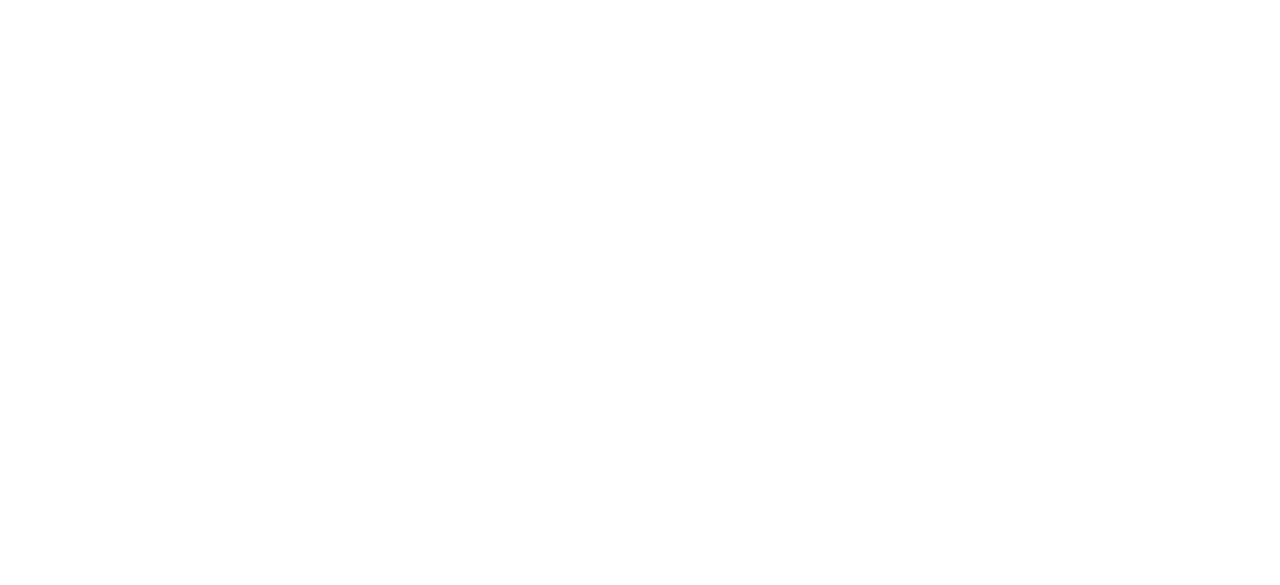 scroll, scrollTop: 0, scrollLeft: 0, axis: both 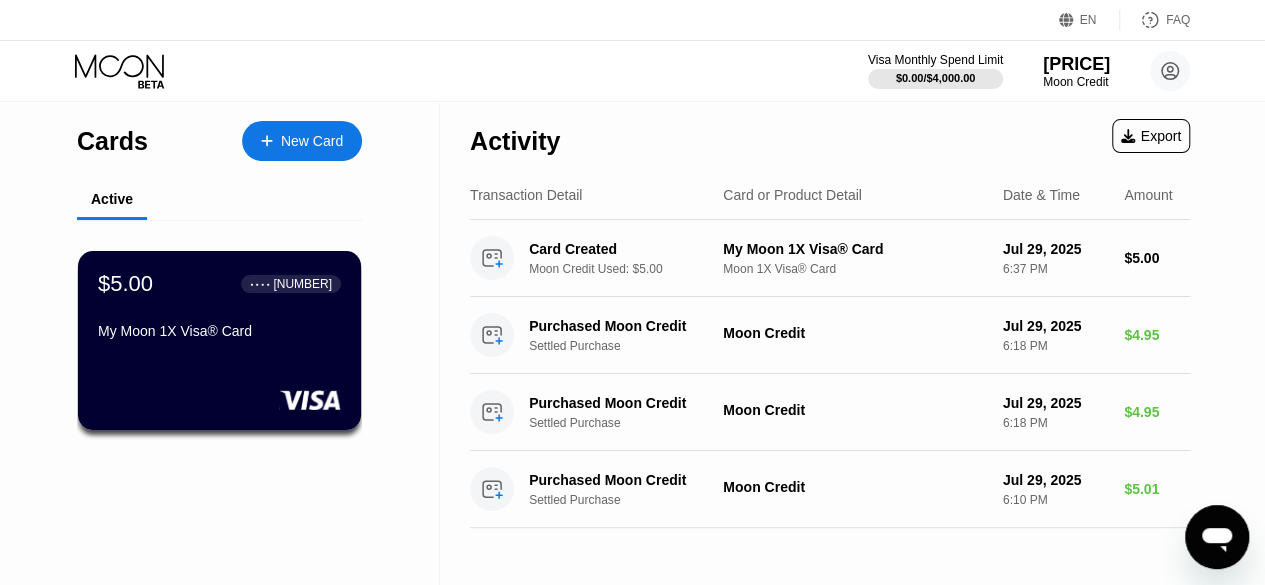 click on "My Moon 1X Visa® Card" at bounding box center (219, 331) 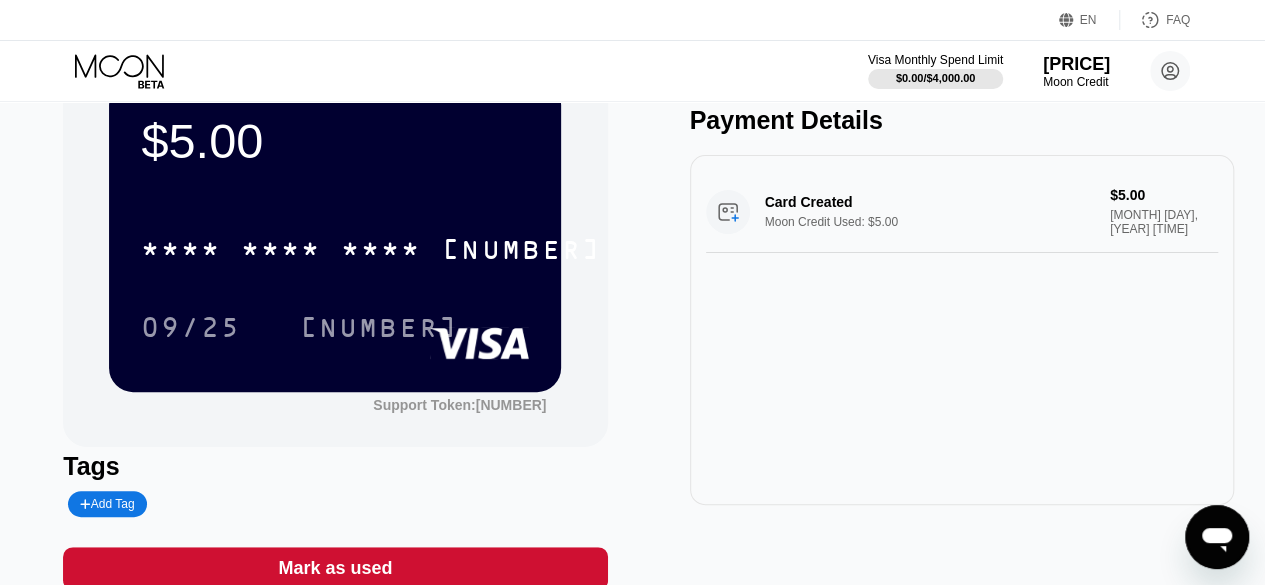 scroll, scrollTop: 0, scrollLeft: 0, axis: both 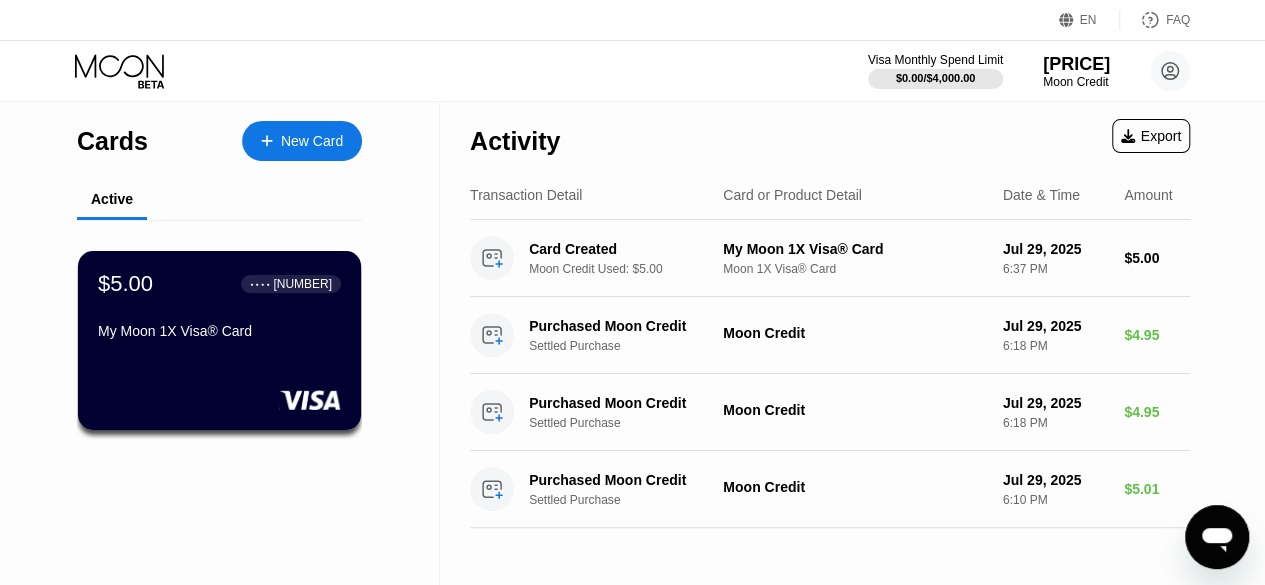 click on "$5.00 ● ● ● ● 3647 My Moon 1X Visa® Card" at bounding box center (219, 340) 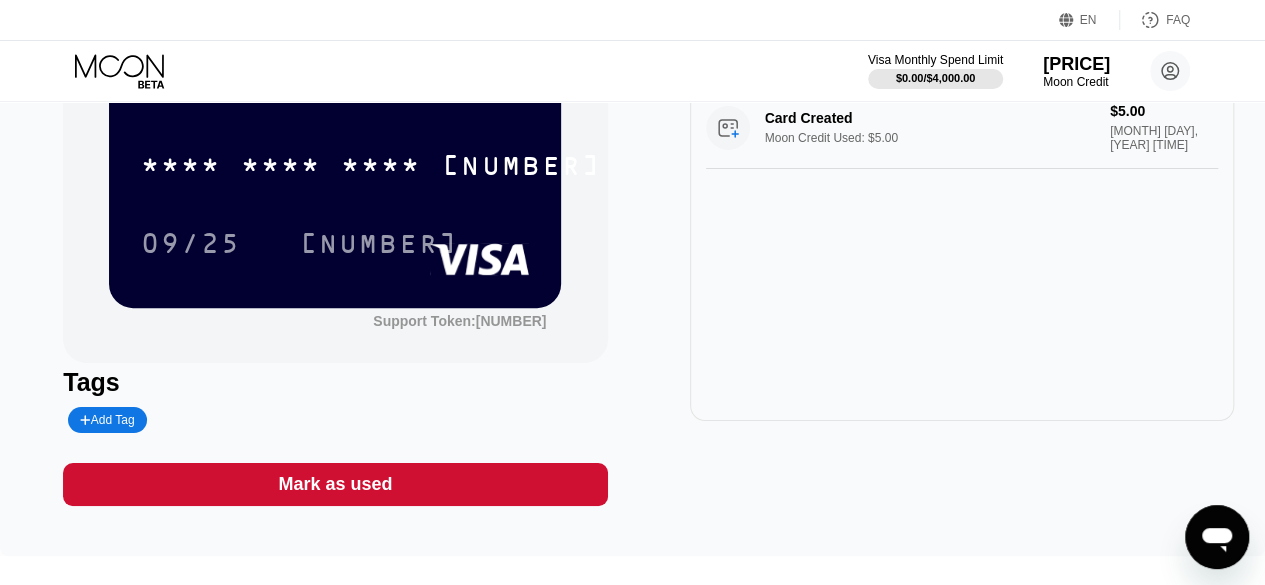 scroll, scrollTop: 176, scrollLeft: 0, axis: vertical 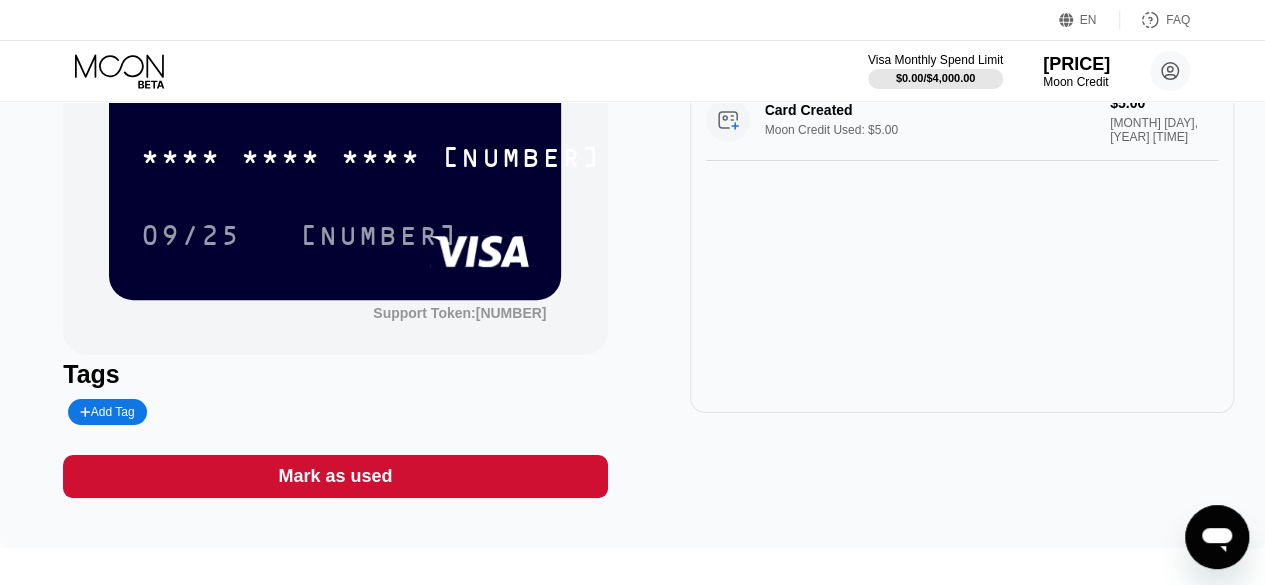 click on "09/25 620" at bounding box center (335, 235) 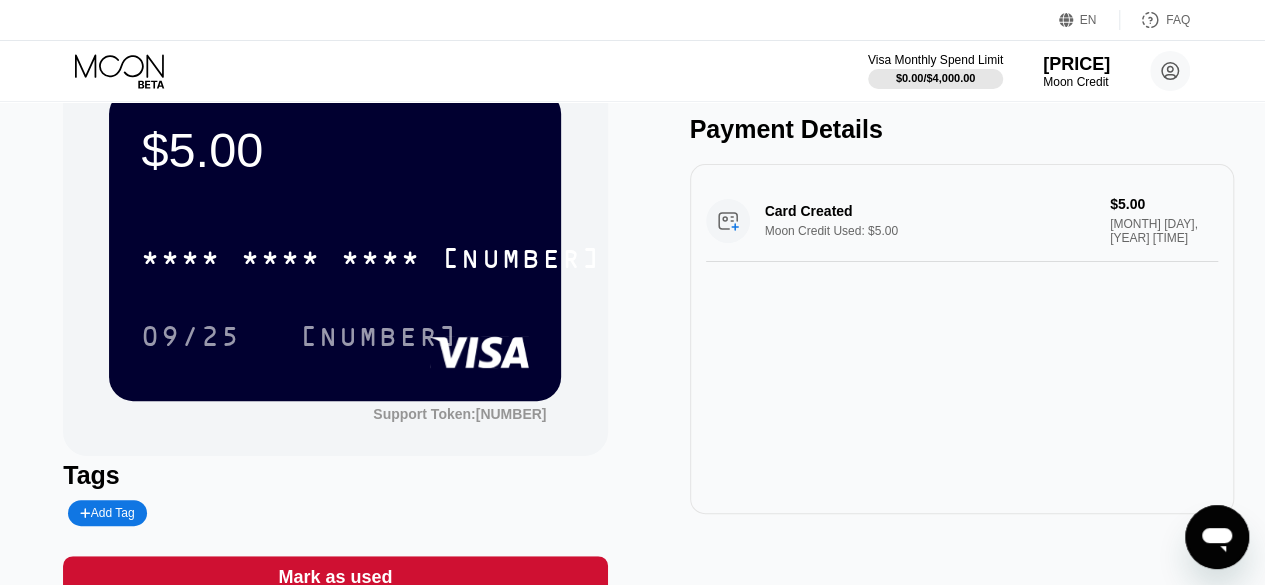 scroll, scrollTop: 70, scrollLeft: 0, axis: vertical 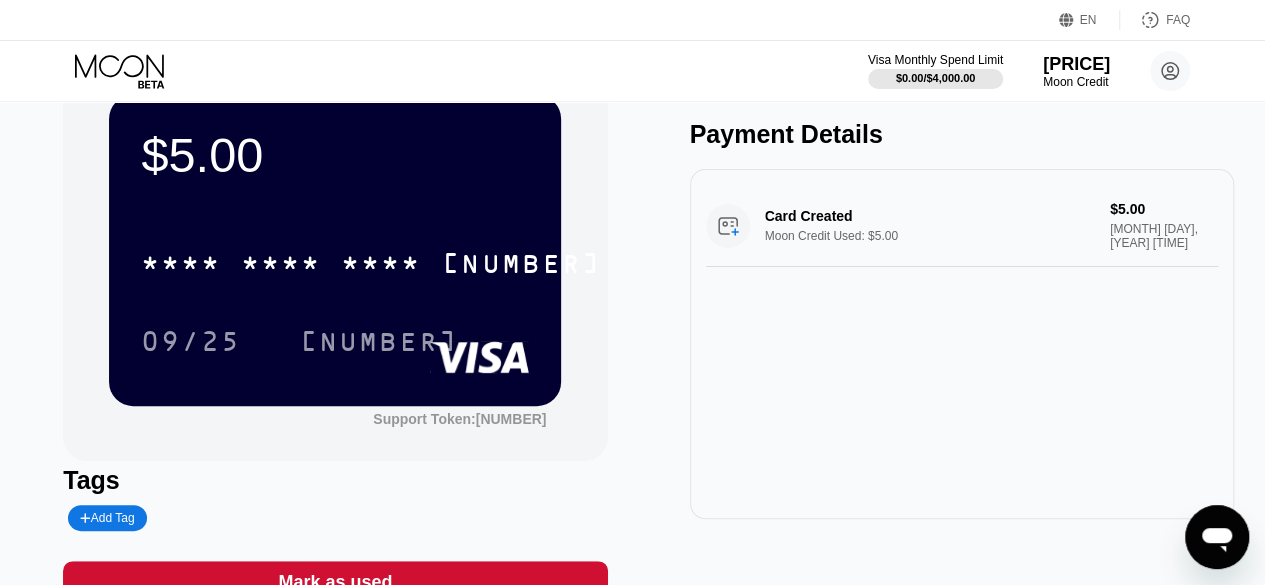 click on "3647" at bounding box center [521, 266] 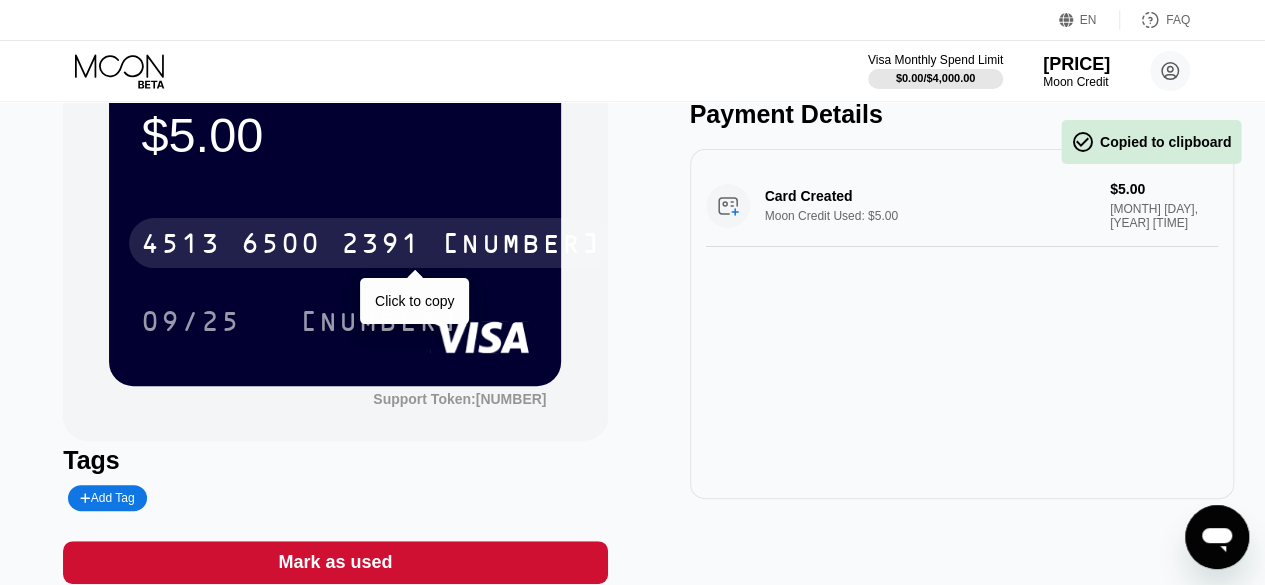 scroll, scrollTop: 0, scrollLeft: 0, axis: both 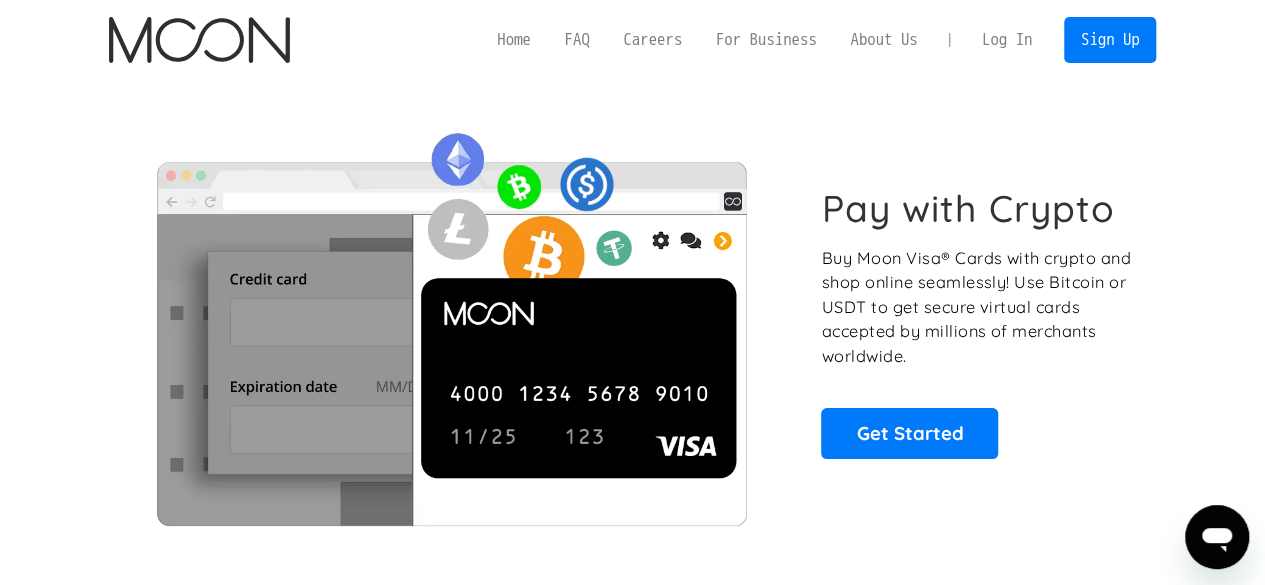 click on "Log In" at bounding box center [1007, 40] 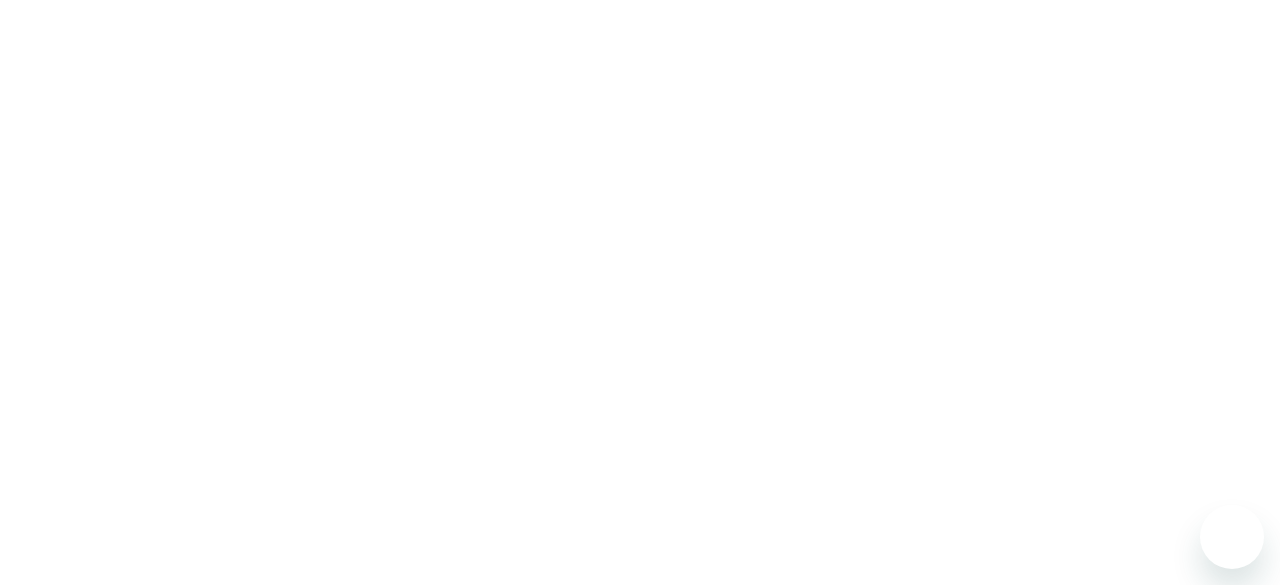 scroll, scrollTop: 0, scrollLeft: 0, axis: both 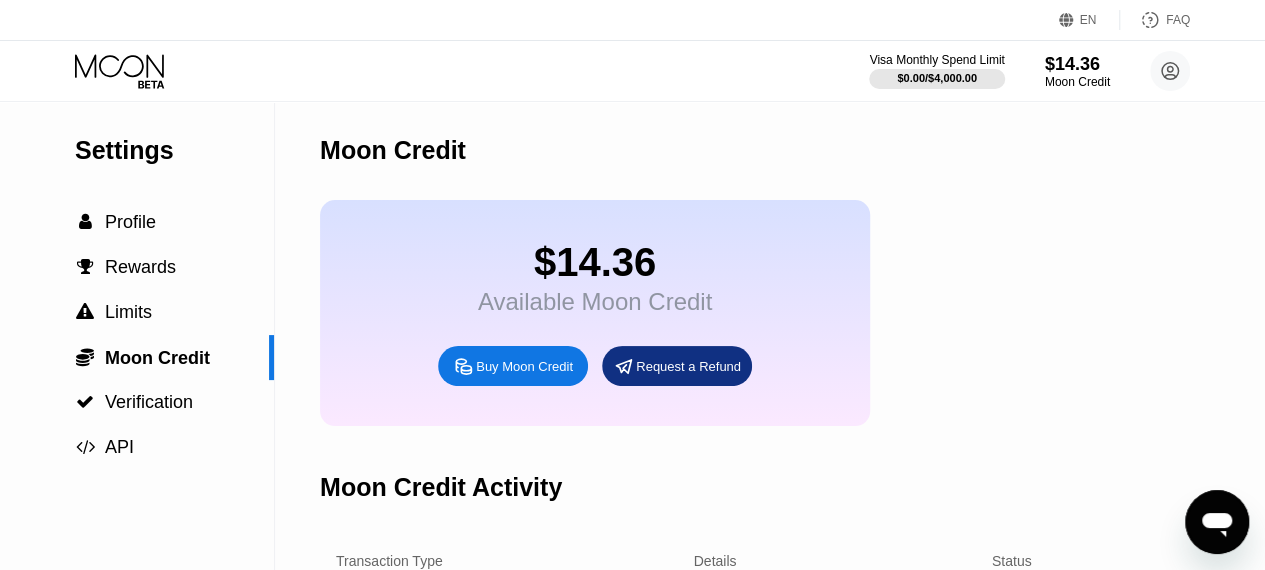 click 